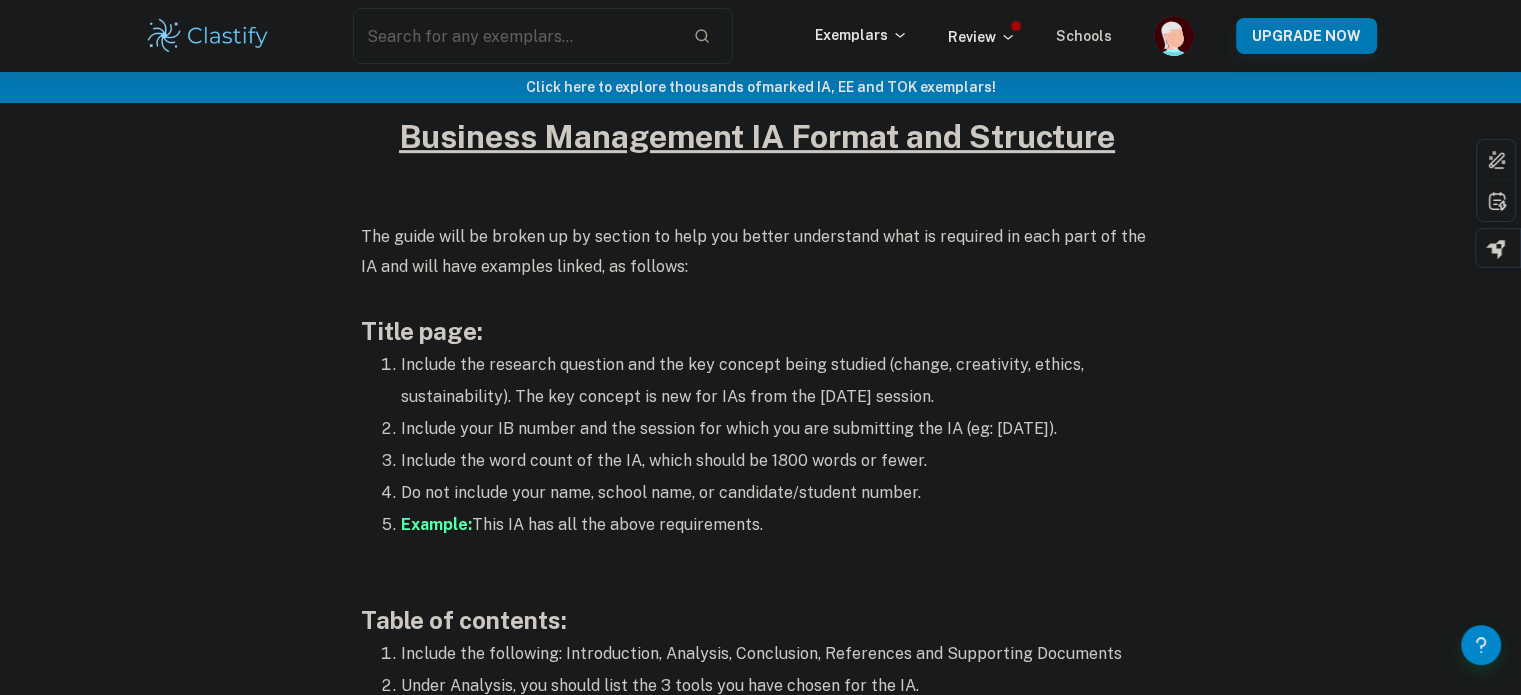 scroll, scrollTop: 944, scrollLeft: 0, axis: vertical 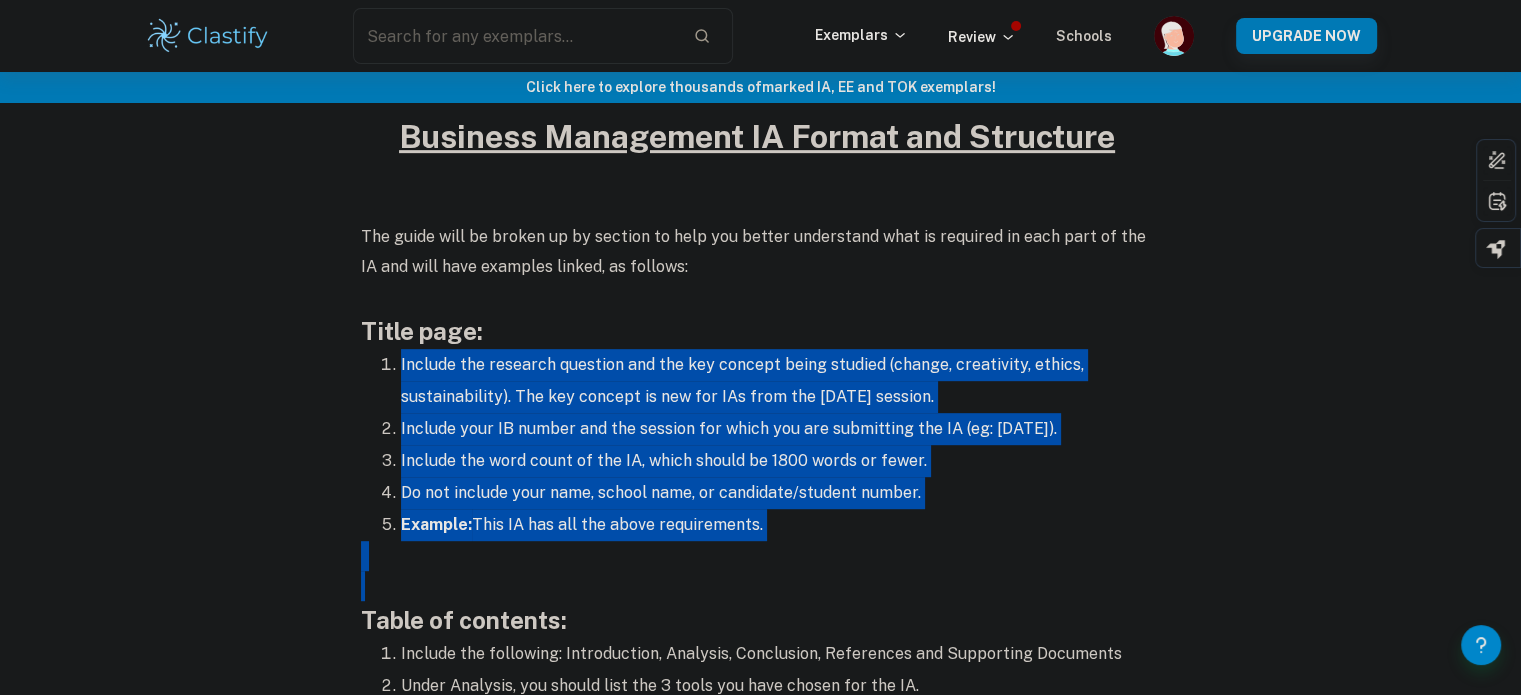 drag, startPoint x: 1057, startPoint y: 574, endPoint x: 724, endPoint y: 442, distance: 358.20804 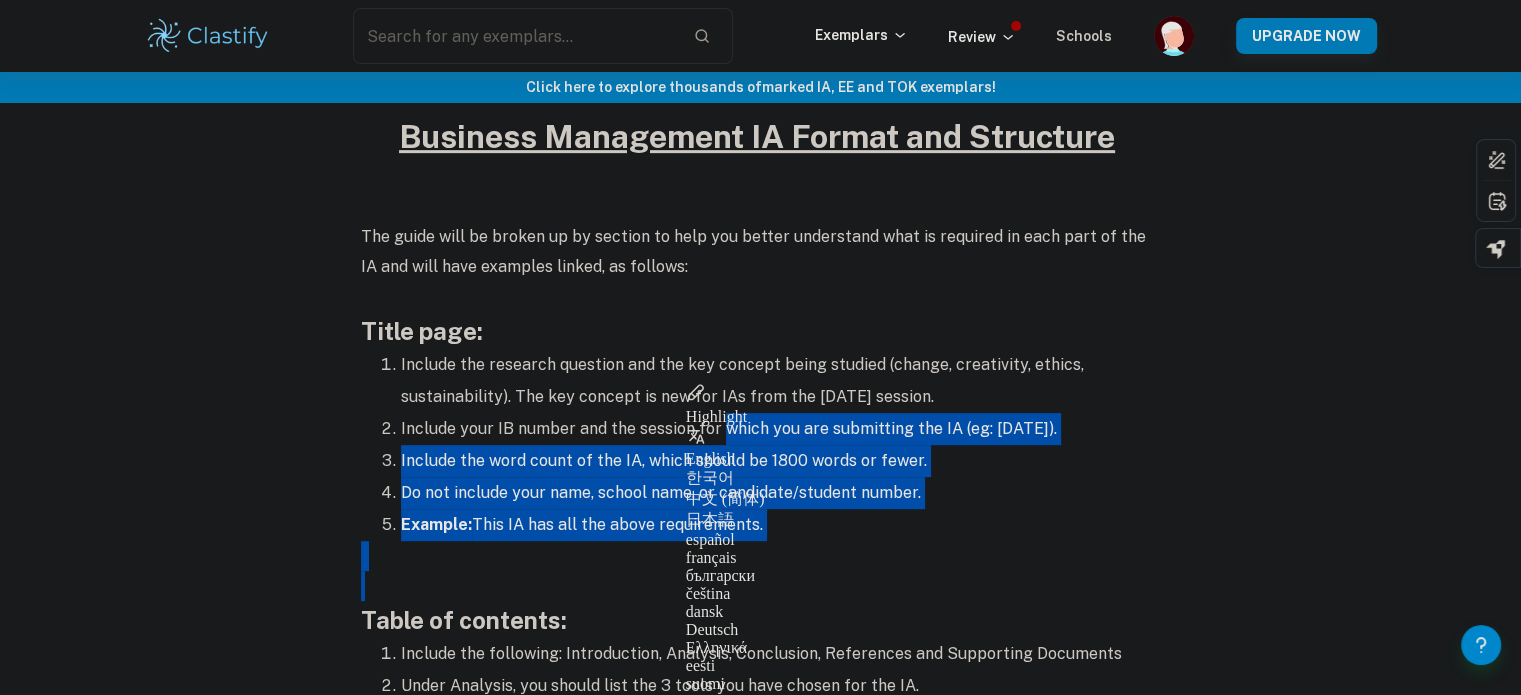 click on "Include your IB number and the session for which you are submitting the IA (eg: [DATE])." at bounding box center (781, 429) 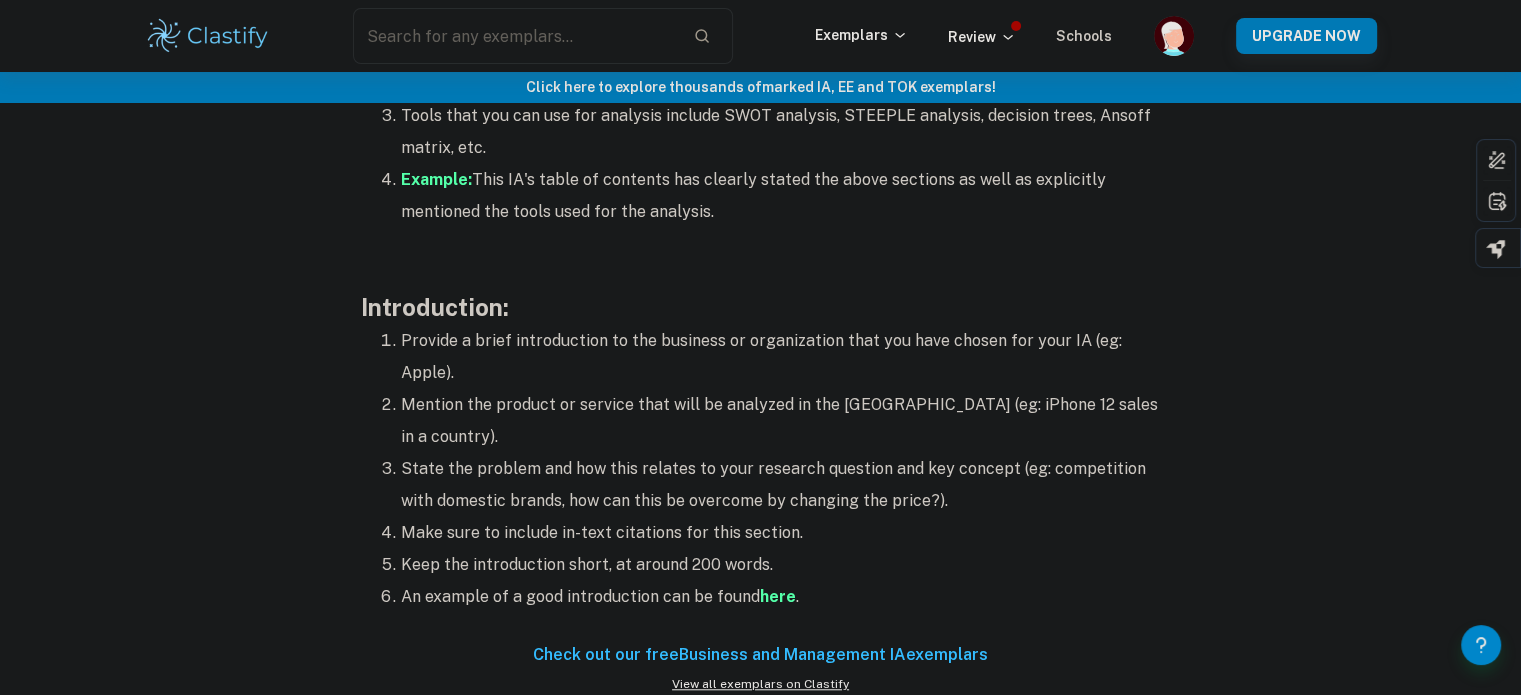 scroll, scrollTop: 1548, scrollLeft: 0, axis: vertical 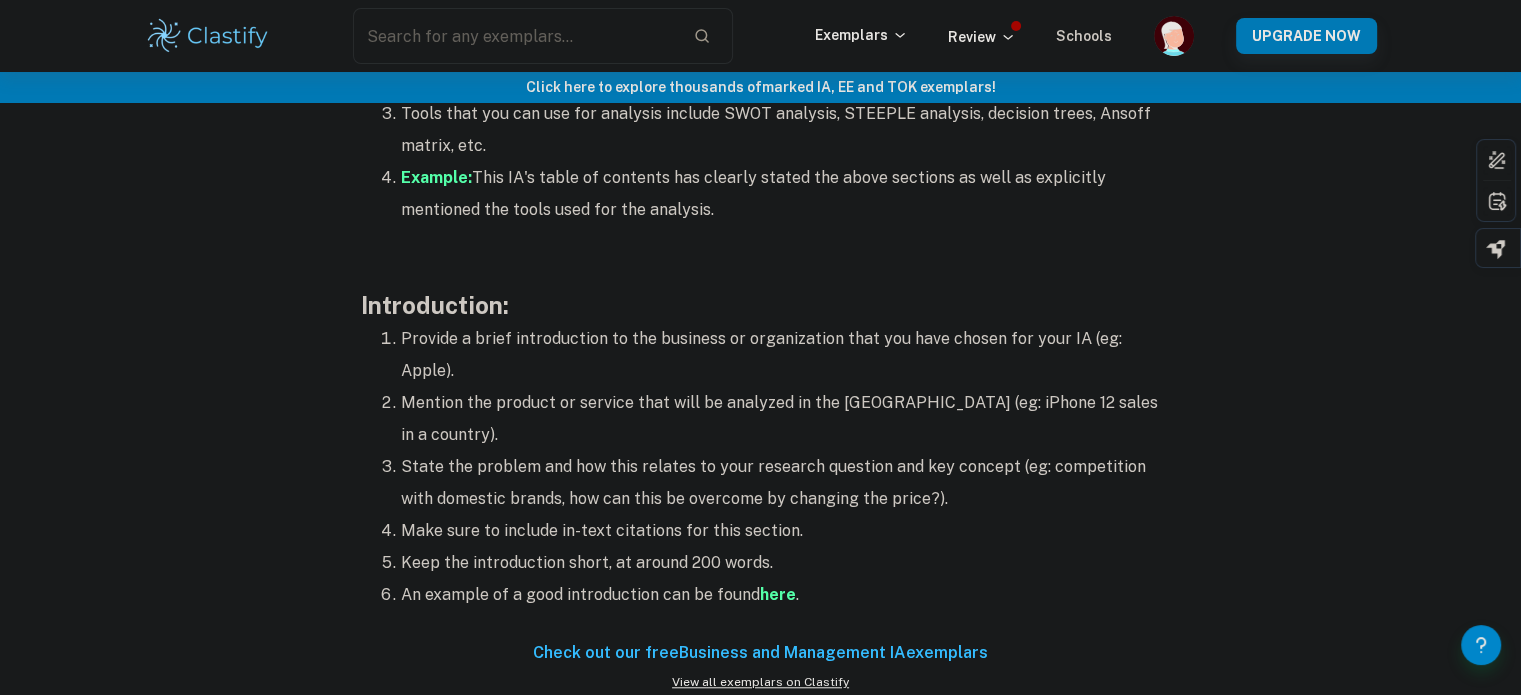 click on "State the problem and how this relates to your research question and key concept (eg: competition with domestic brands, how can this be overcome by changing the price?)." at bounding box center (781, 483) 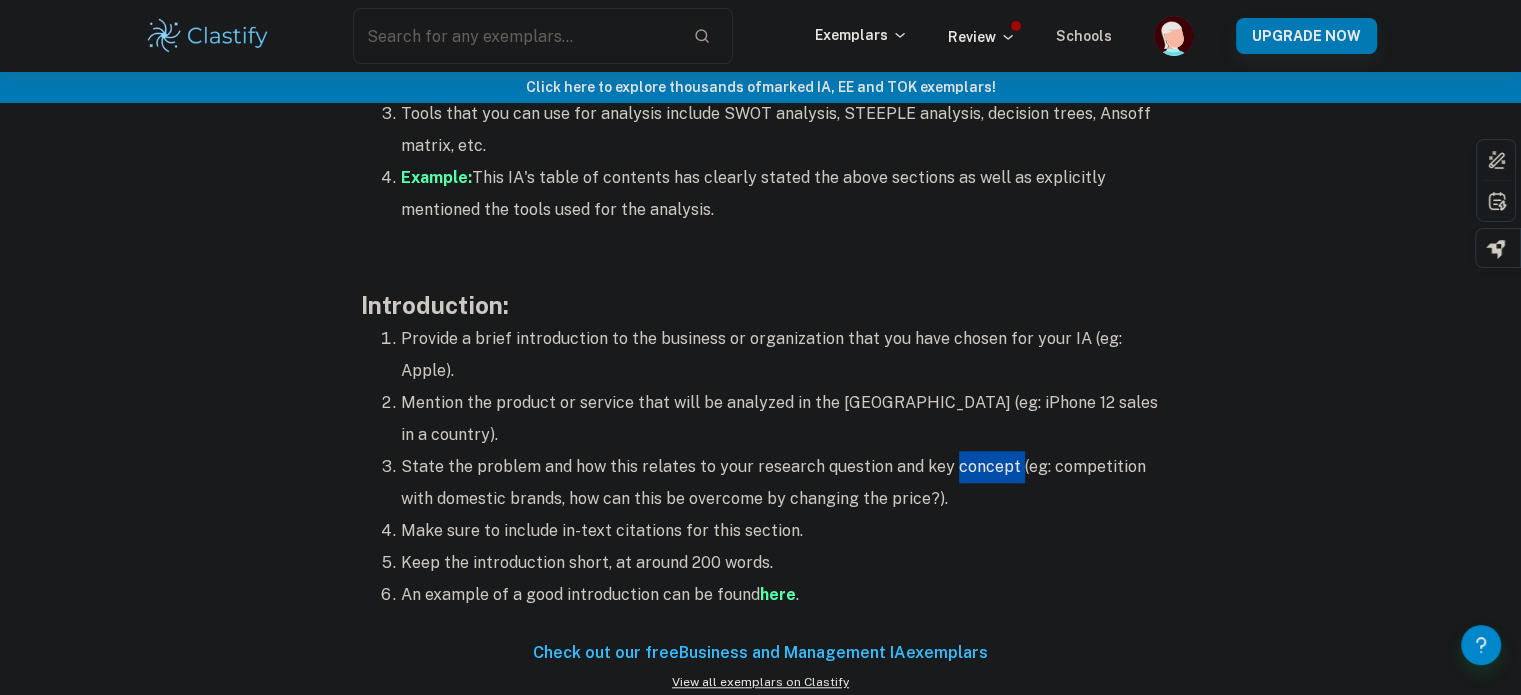 click on "State the problem and how this relates to your research question and key concept (eg: competition with domestic brands, how can this be overcome by changing the price?)." at bounding box center [781, 483] 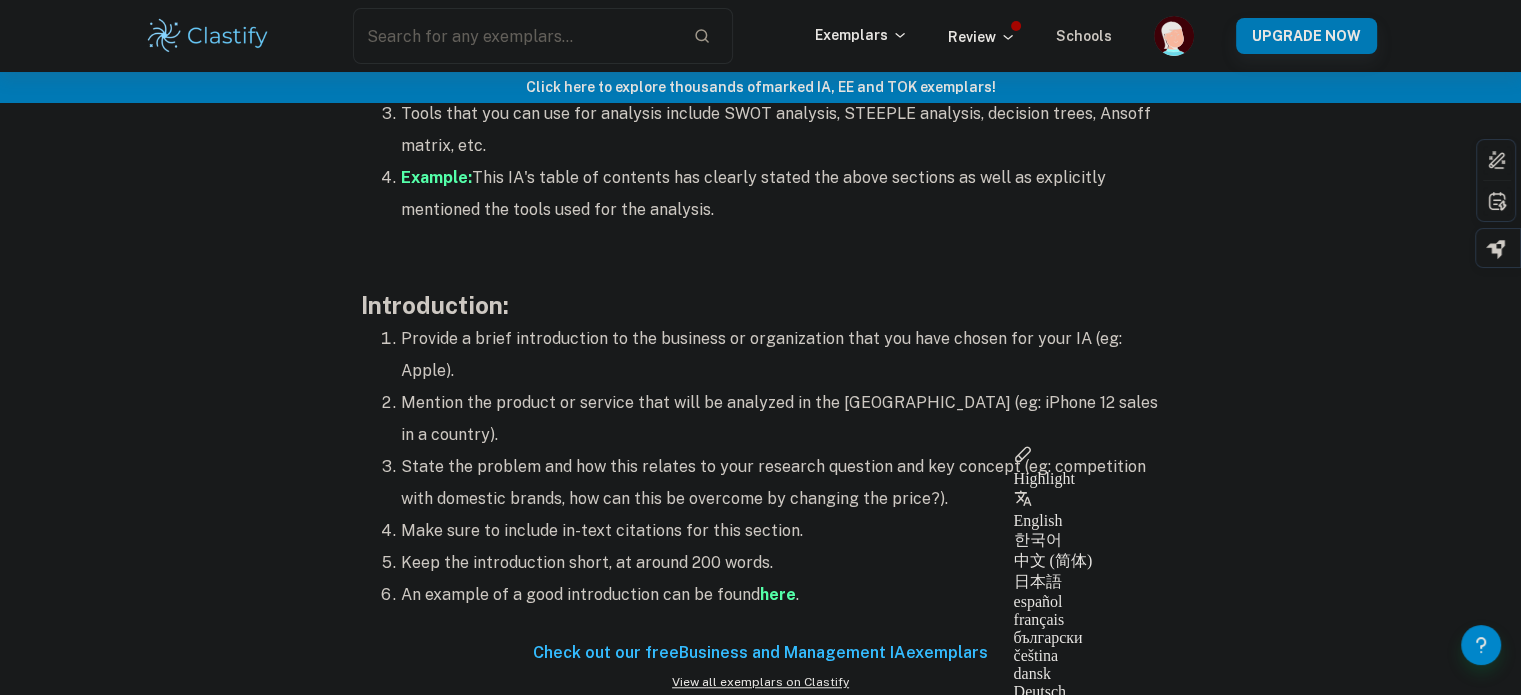 click on "State the problem and how this relates to your research question and key concept (eg: competition with domestic brands, how can this be overcome by changing the price?)." at bounding box center (781, 483) 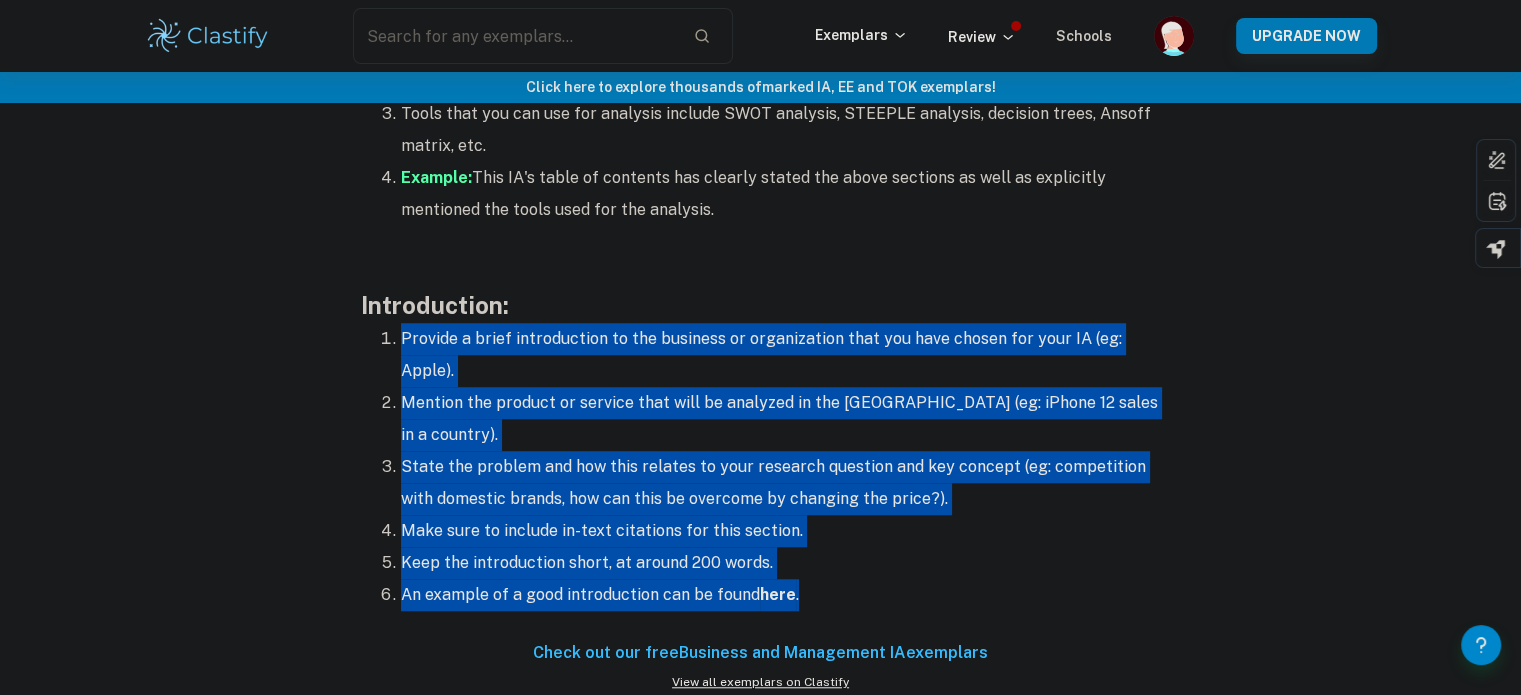 drag, startPoint x: 816, startPoint y: 561, endPoint x: 348, endPoint y: 339, distance: 517.98456 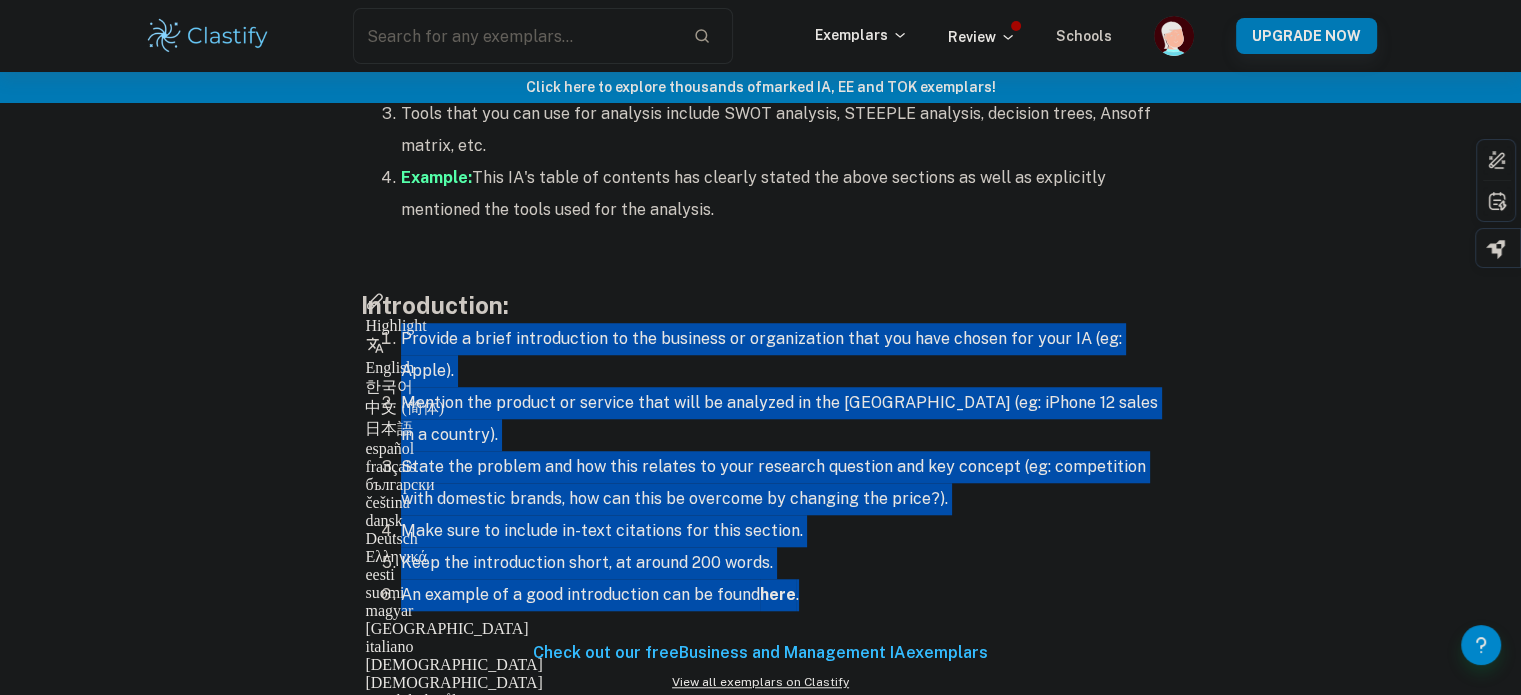 copy on "Provide a brief introduction to the business or organization that you have chosen for your IA (eg: Apple). Mention the product or service that will be analyzed in the IA (eg: iPhone 12 sales in a country). State the problem and how this relates to your research question and key concept (eg: competition with domestic brands, how can this be overcome by changing the price?). Make sure to include in-text citations for this section. Keep the introduction short, at around 200 words. An example of a good introduction can be found  here ." 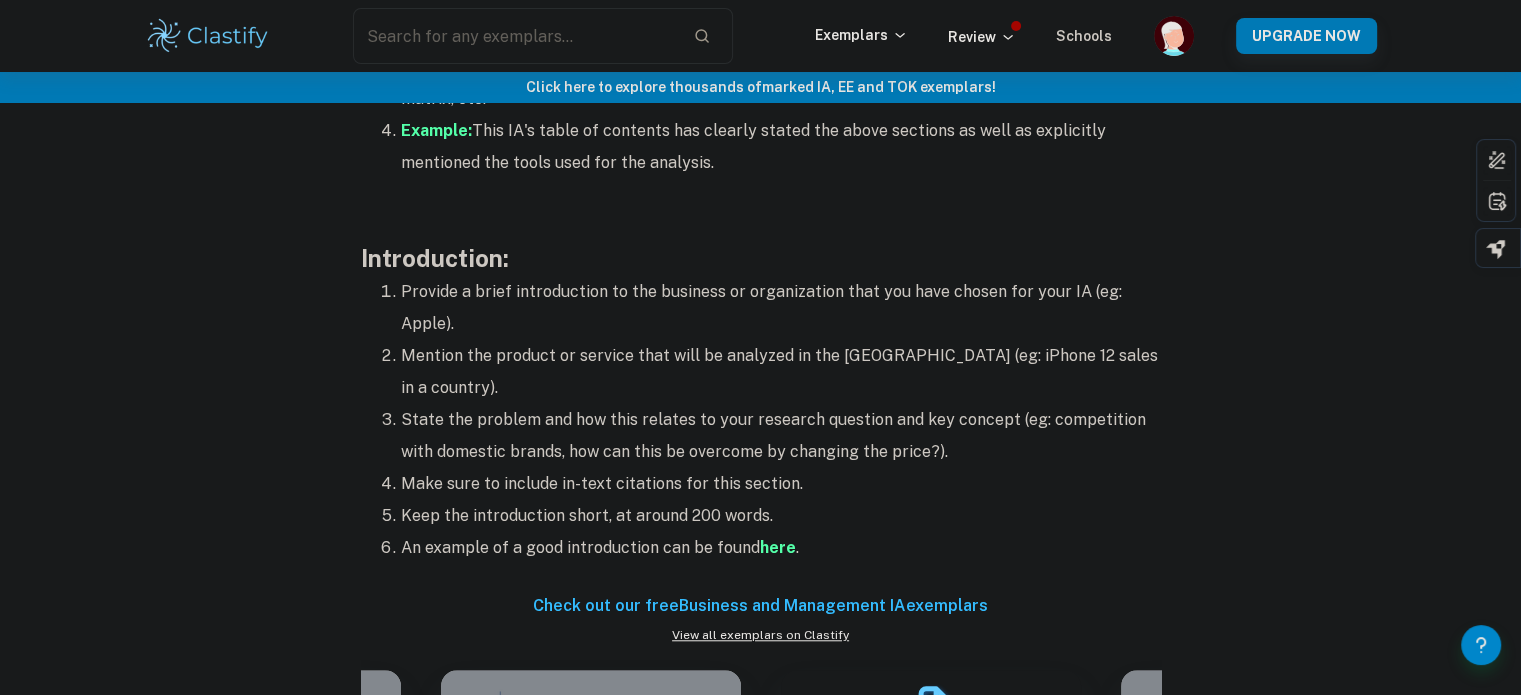 scroll, scrollTop: 1594, scrollLeft: 0, axis: vertical 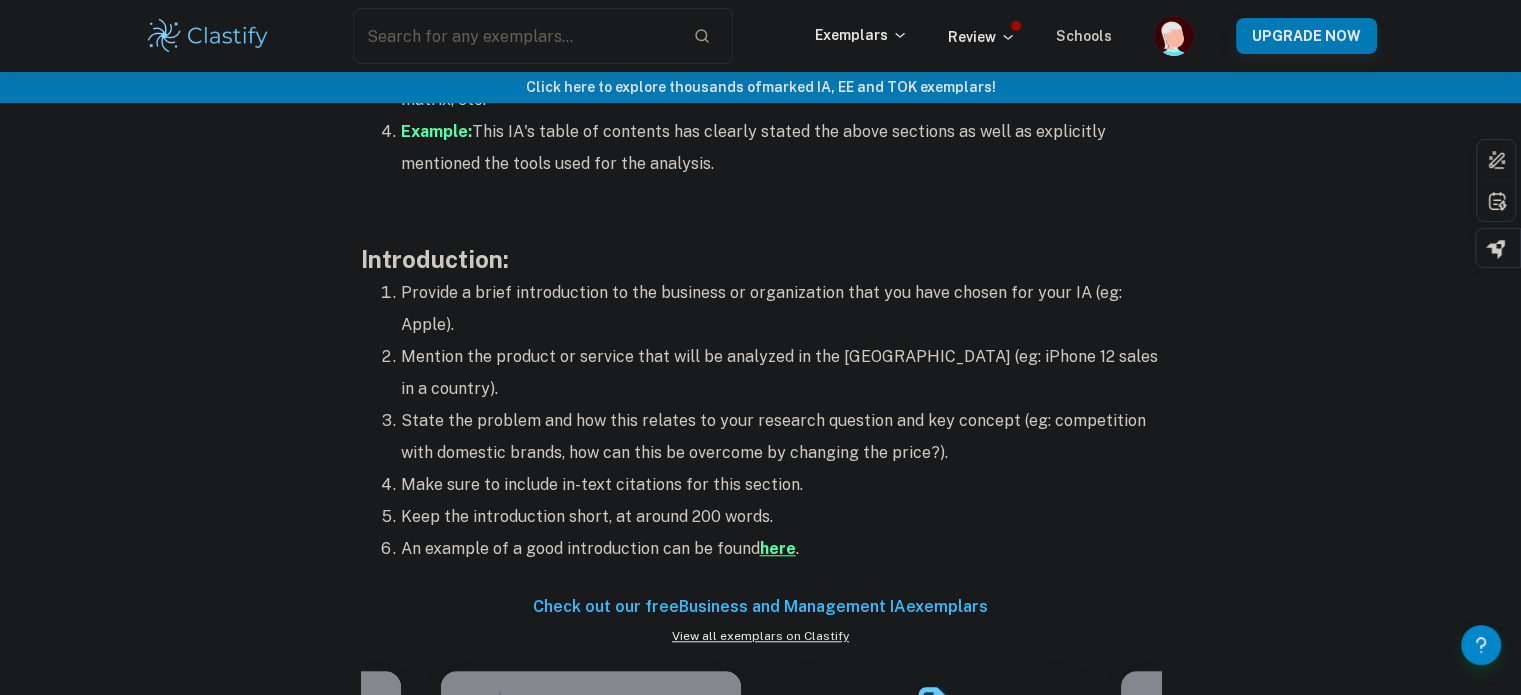 click on "here" at bounding box center (778, 548) 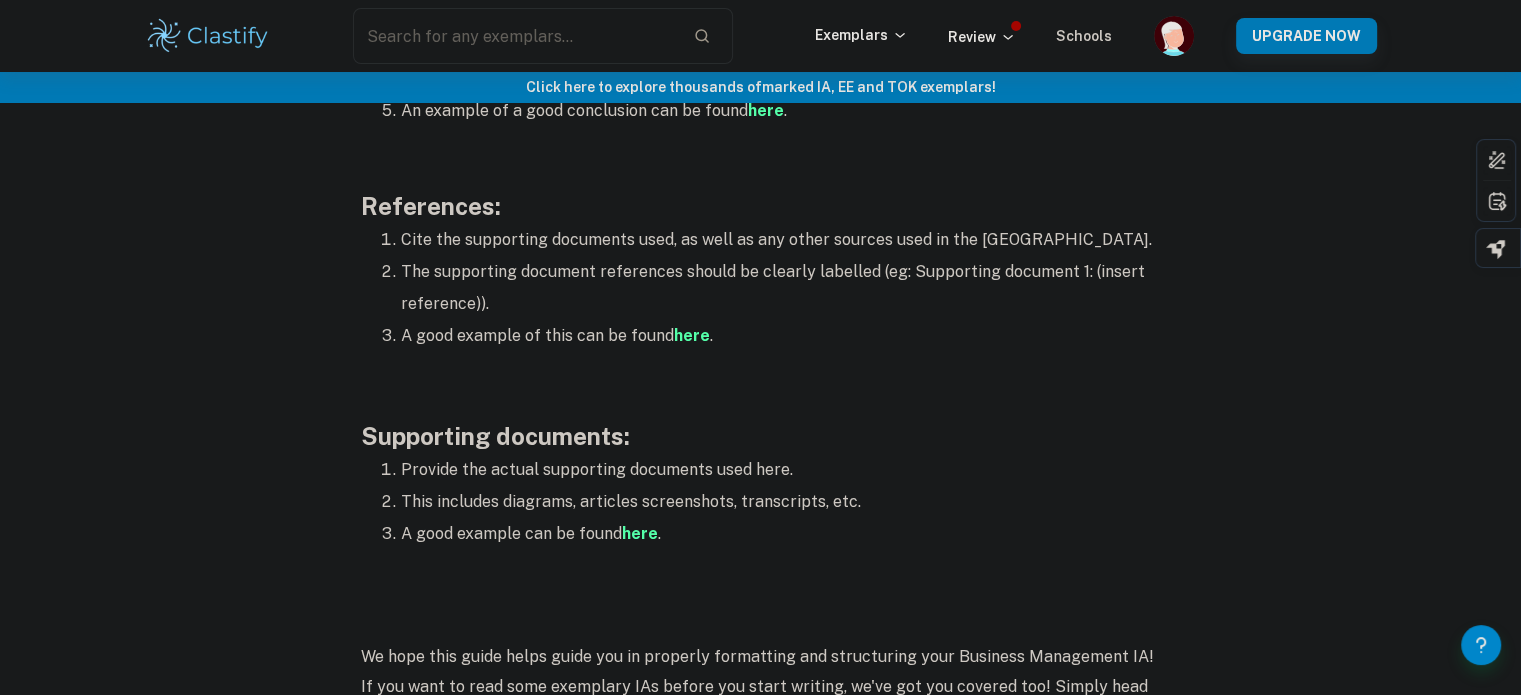 scroll, scrollTop: 3108, scrollLeft: 0, axis: vertical 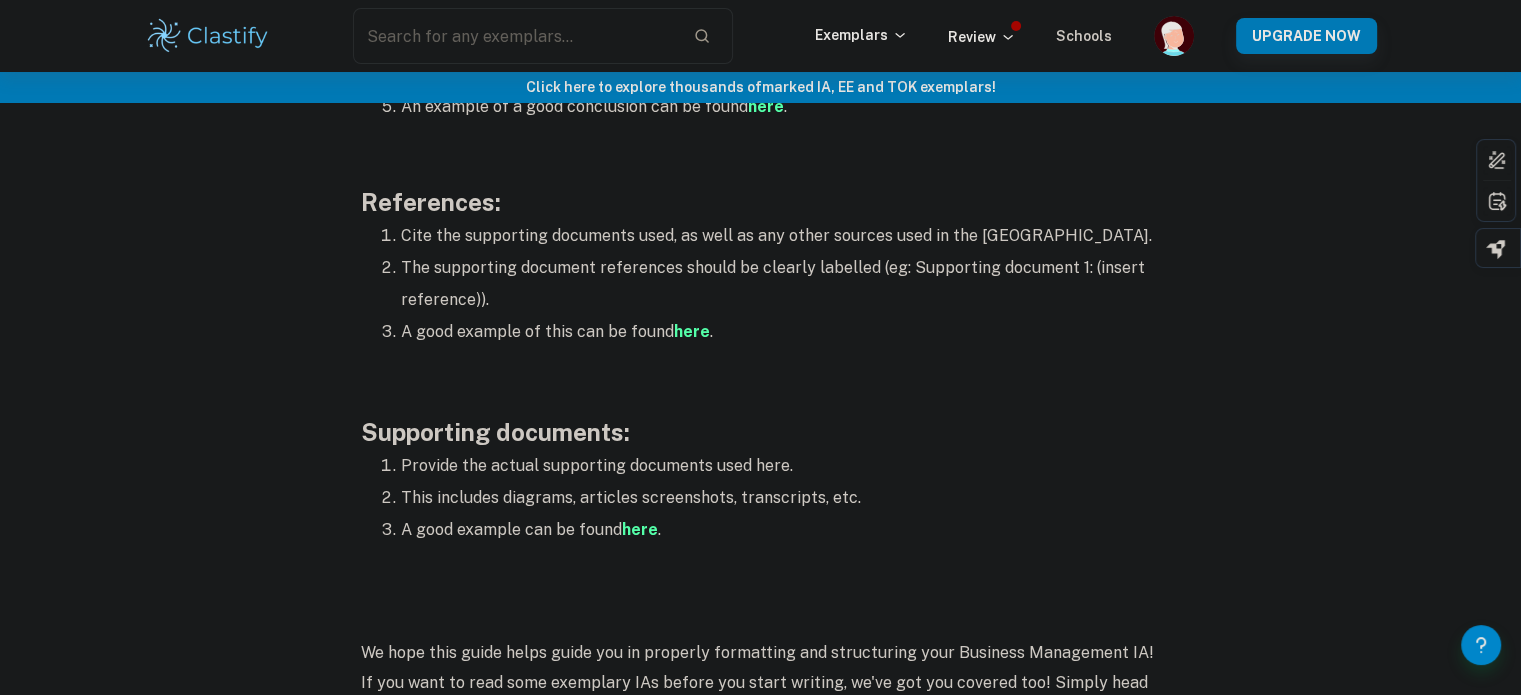 click on "Cite the supporting documents used, as well as any other sources used in the IA." at bounding box center (781, 236) 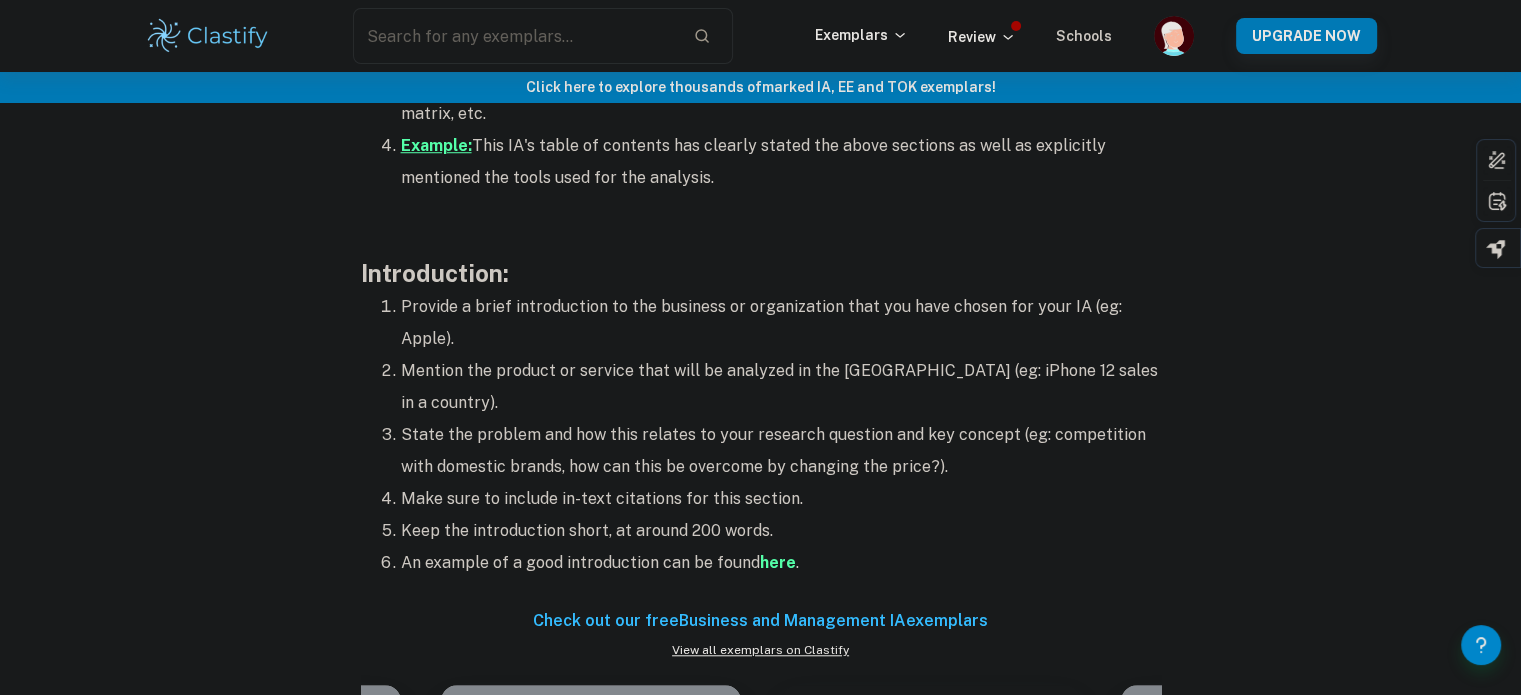 scroll, scrollTop: 1708, scrollLeft: 0, axis: vertical 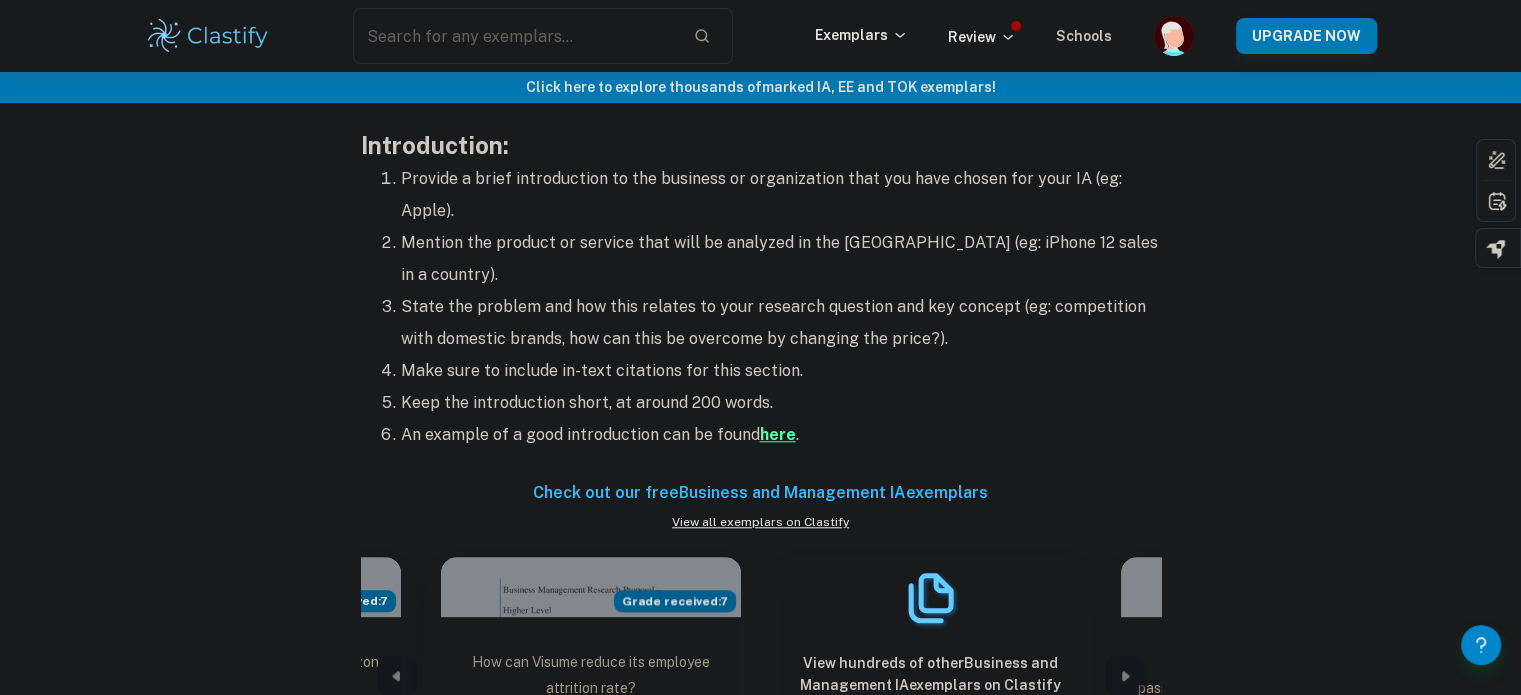 click on "here" at bounding box center (778, 434) 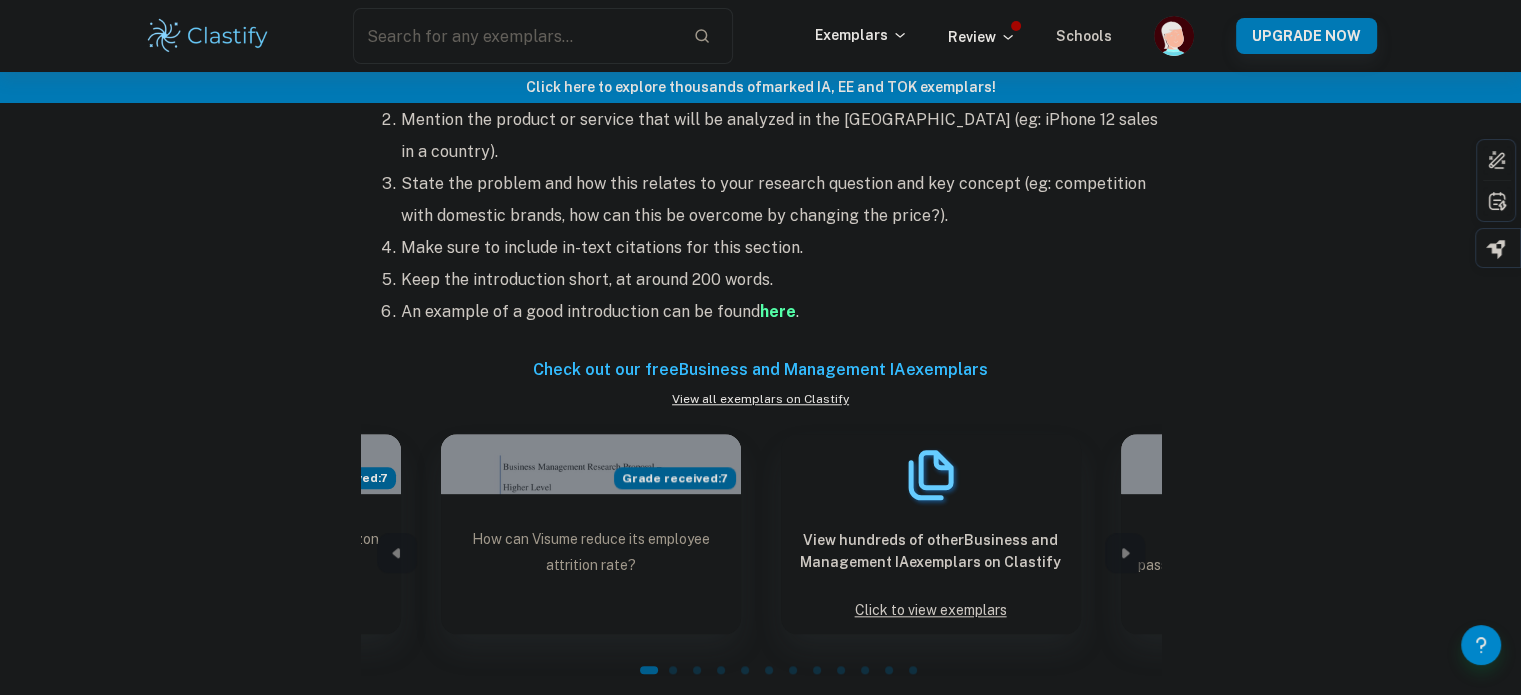 scroll, scrollTop: 1827, scrollLeft: 0, axis: vertical 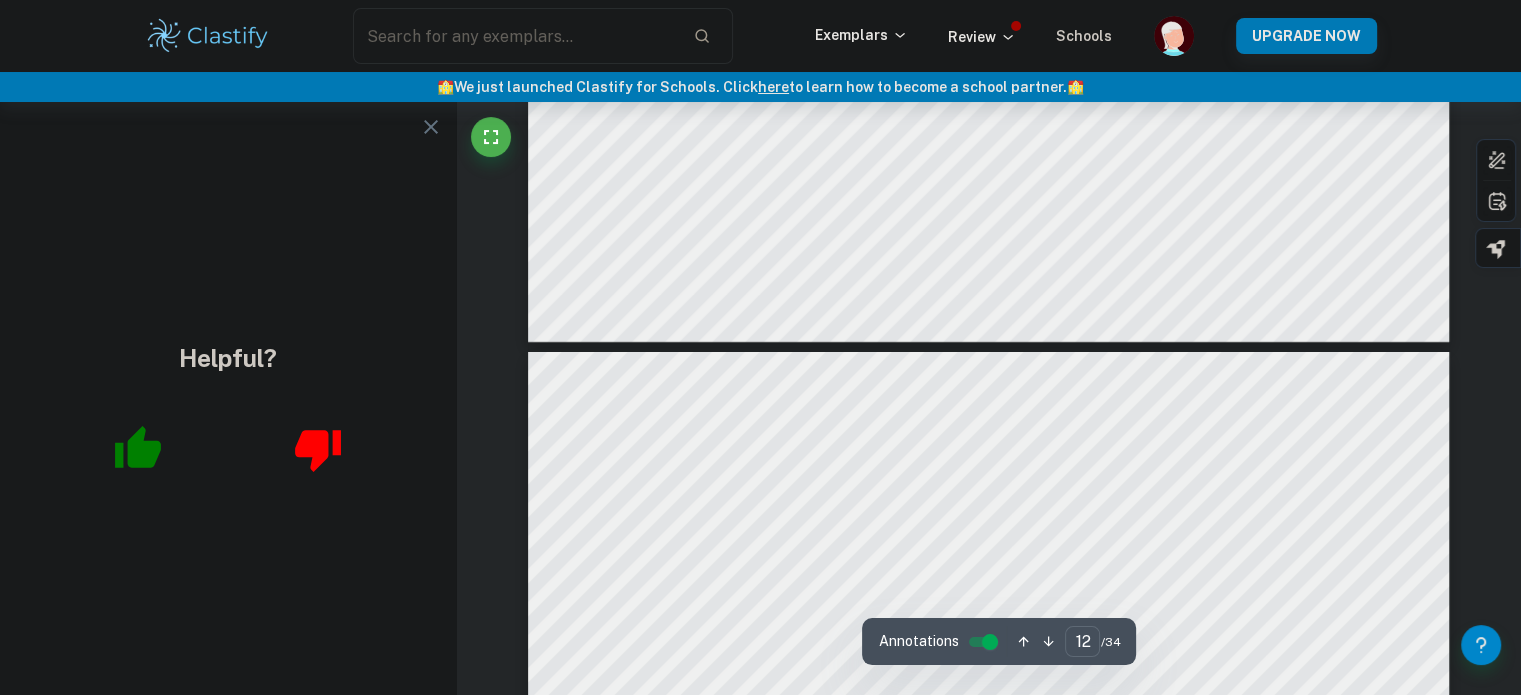 type on "11" 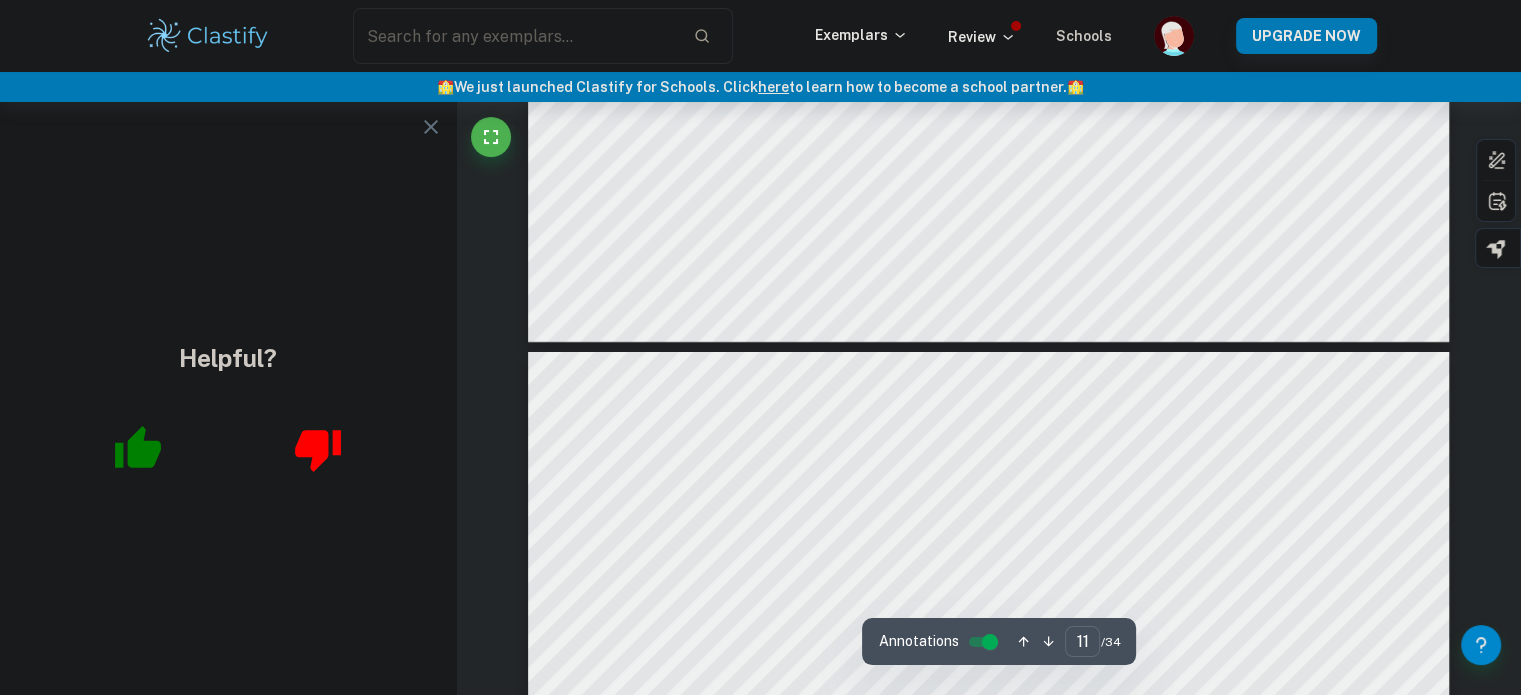 scroll, scrollTop: 14240, scrollLeft: 0, axis: vertical 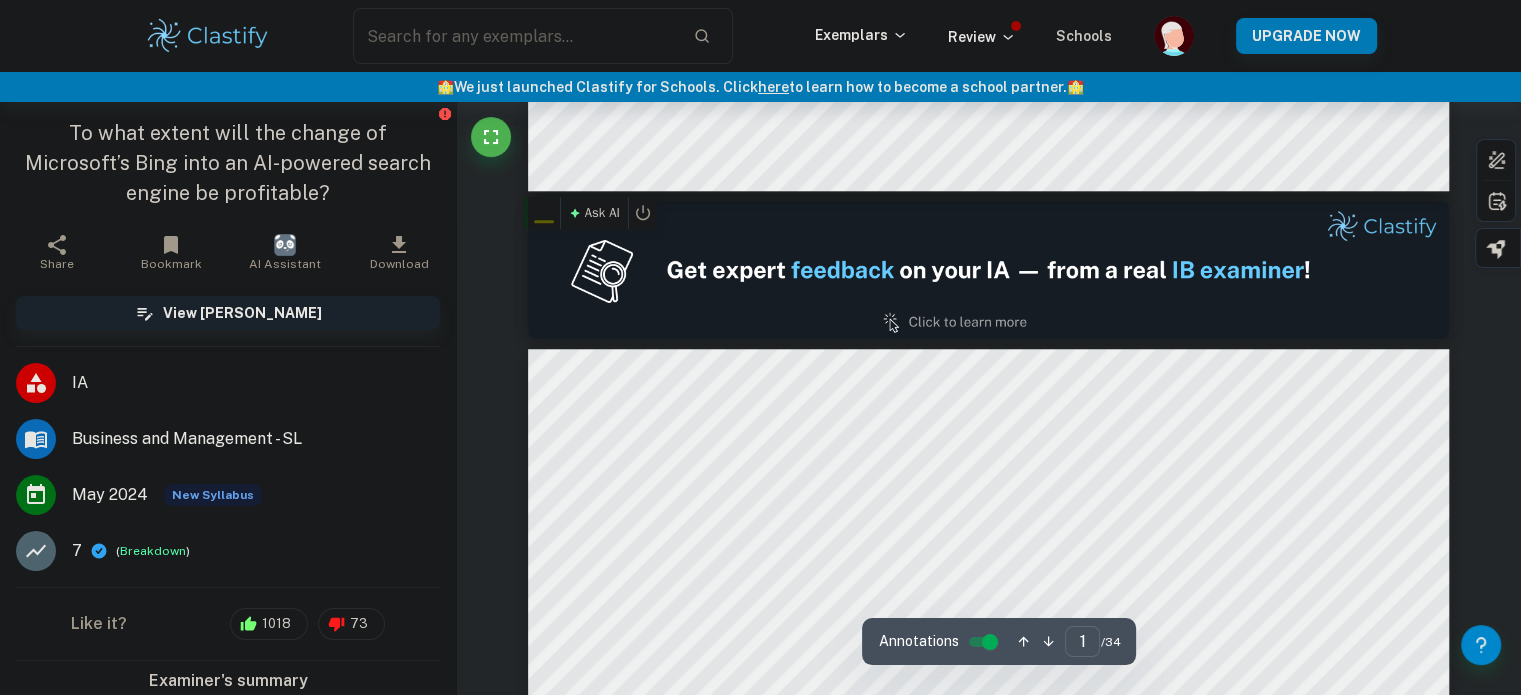 type on "2" 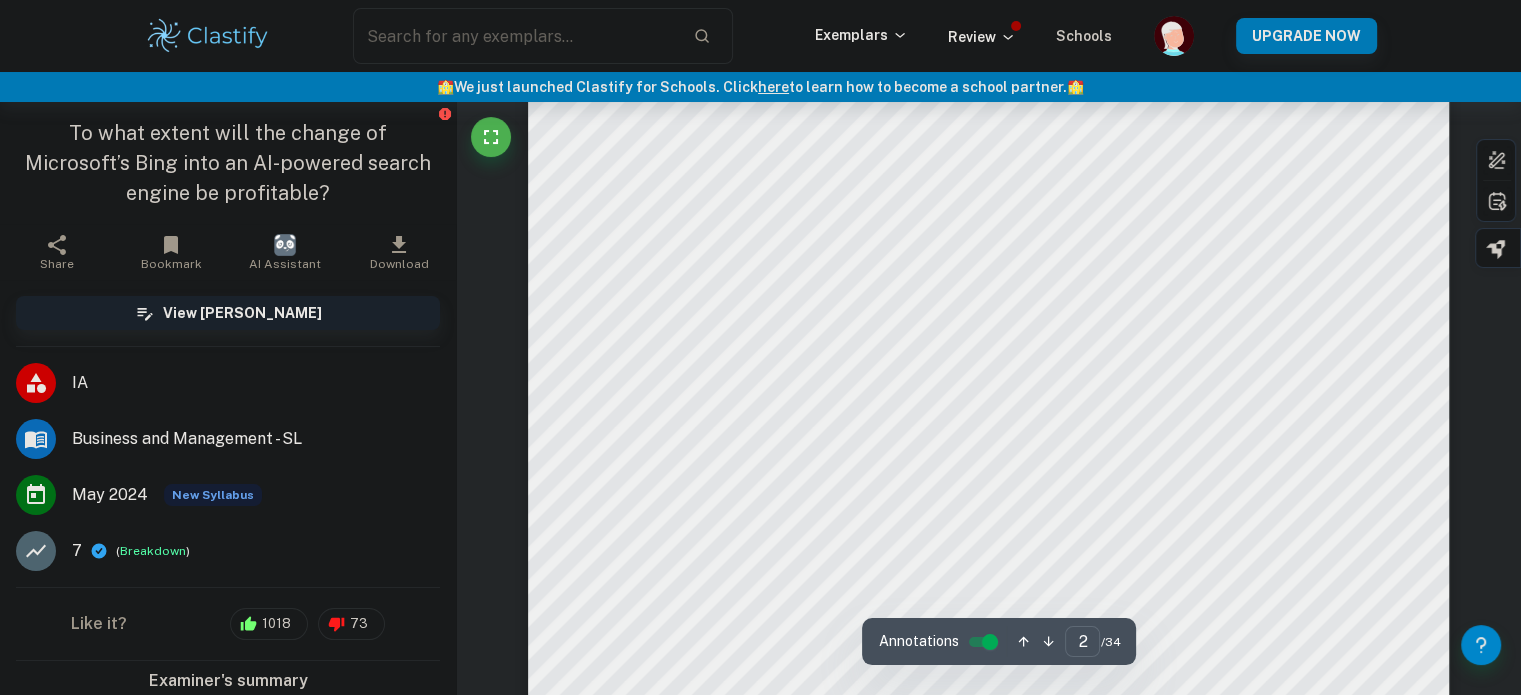 scroll, scrollTop: 1644, scrollLeft: 0, axis: vertical 